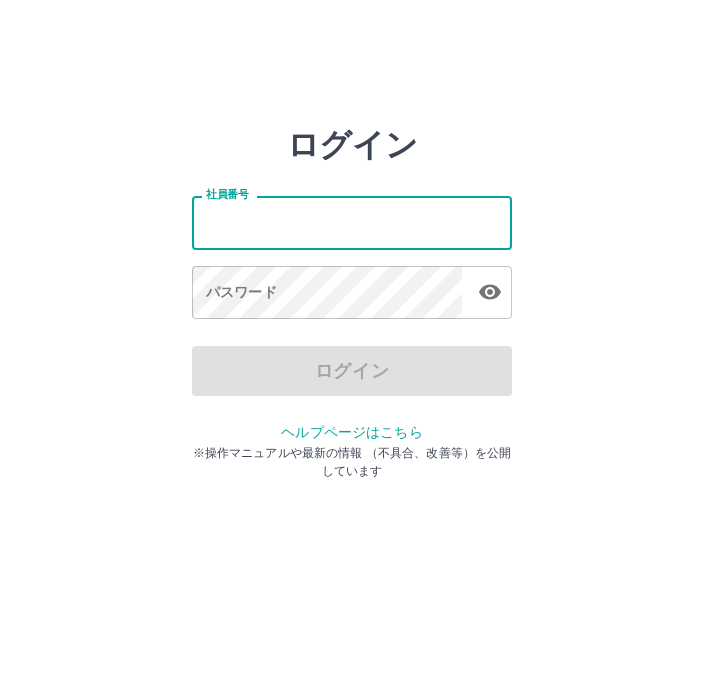 scroll, scrollTop: 0, scrollLeft: 0, axis: both 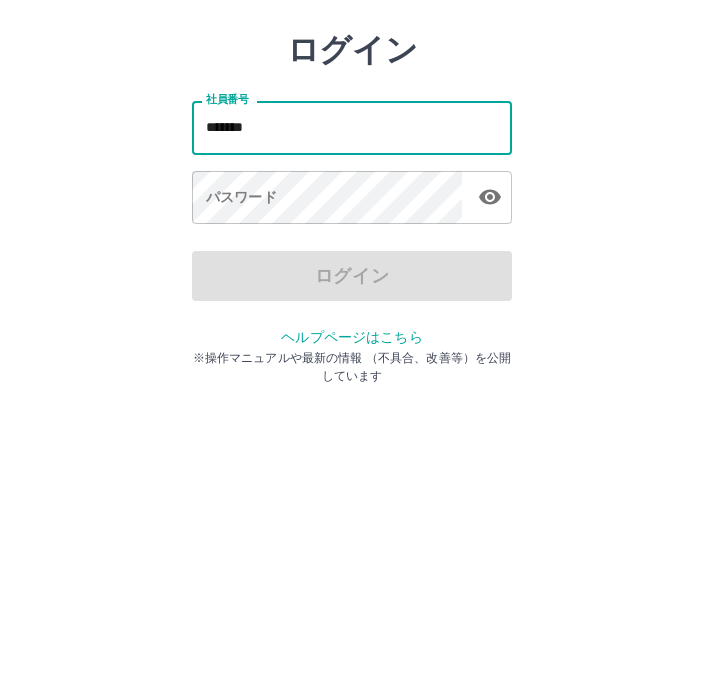 type on "*******" 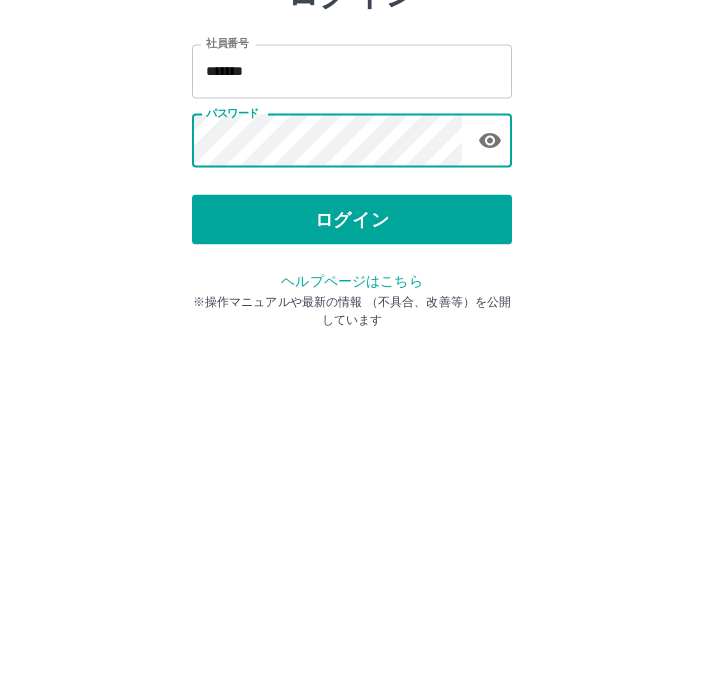 click on "ログイン" at bounding box center (352, 371) 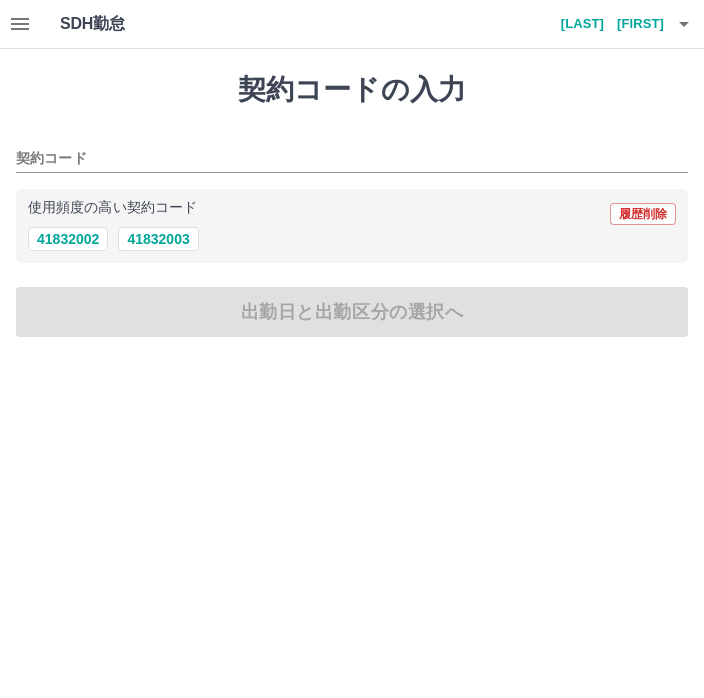 scroll, scrollTop: 0, scrollLeft: 0, axis: both 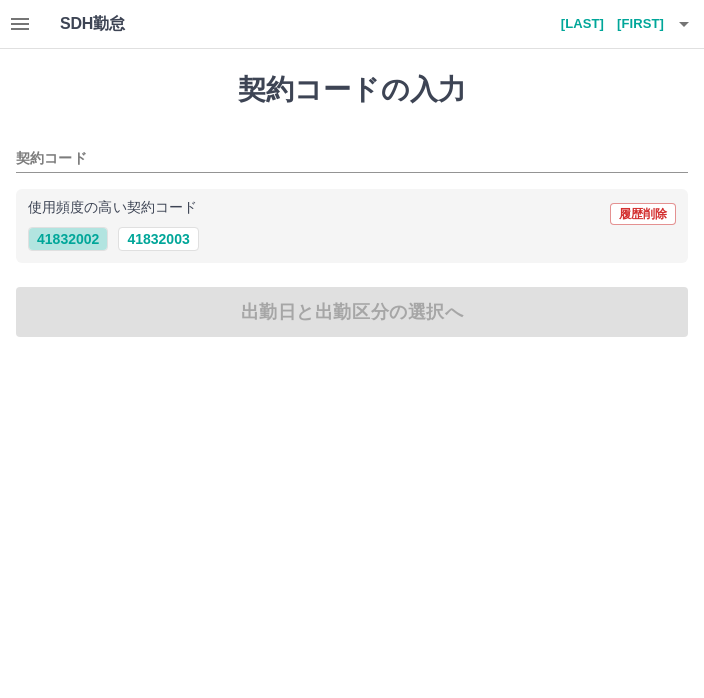 click on "41832002" at bounding box center (68, 239) 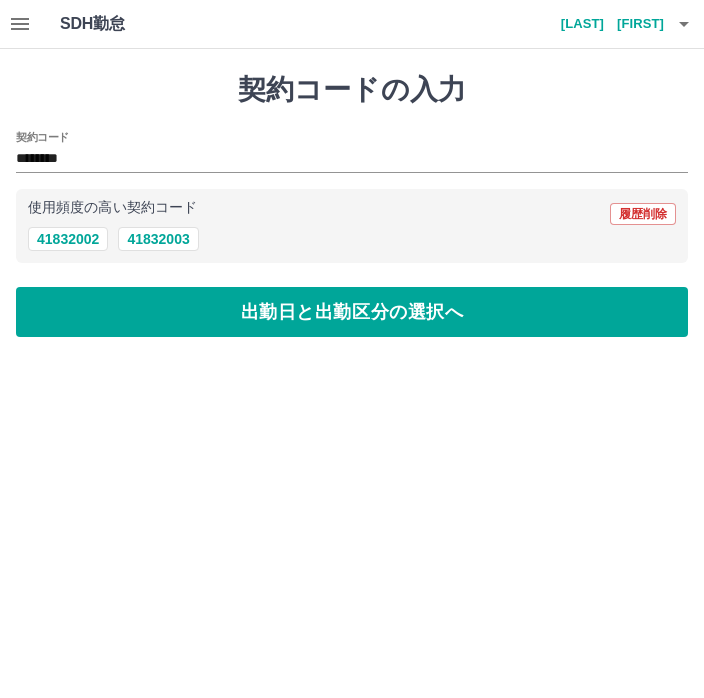 type on "********" 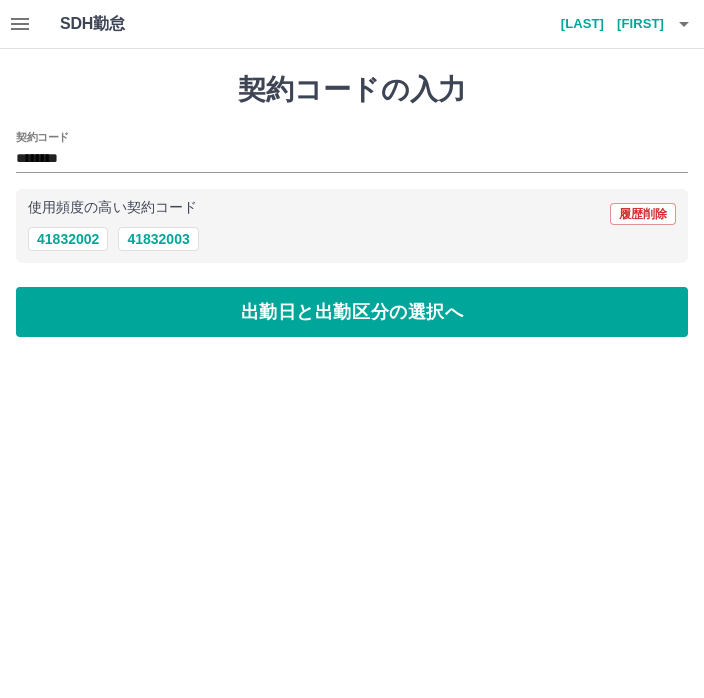 click on "出勤日と出勤区分の選択へ" at bounding box center [352, 312] 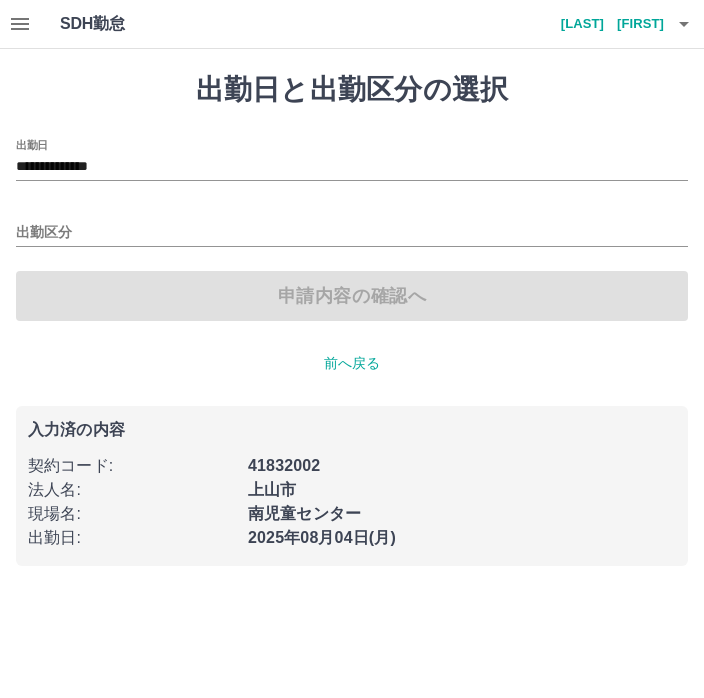click on "**********" at bounding box center (352, 167) 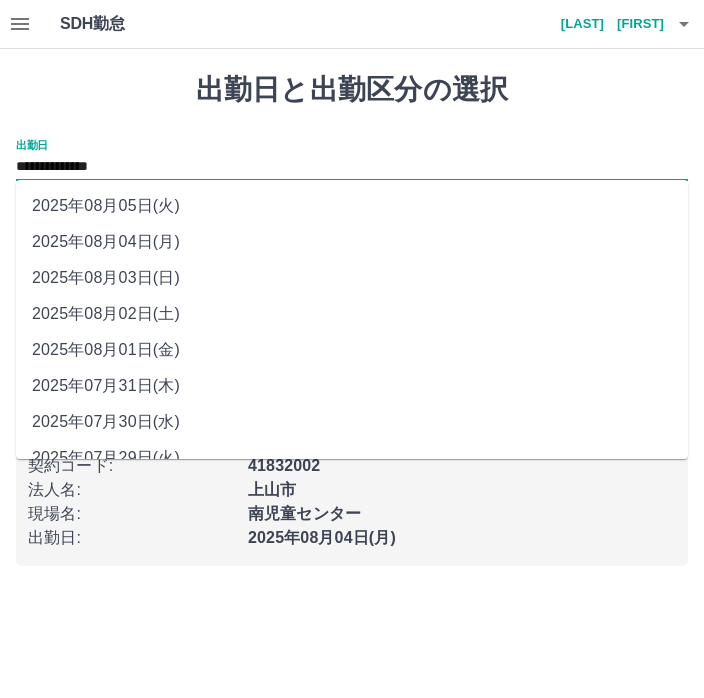 click on "2025年08月01日(金)" at bounding box center [352, 350] 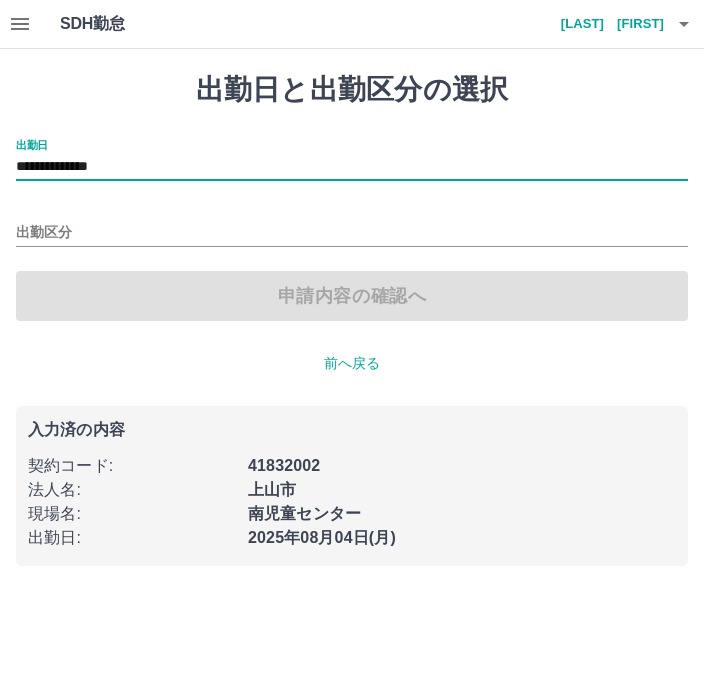 click on "出勤区分" at bounding box center [352, 233] 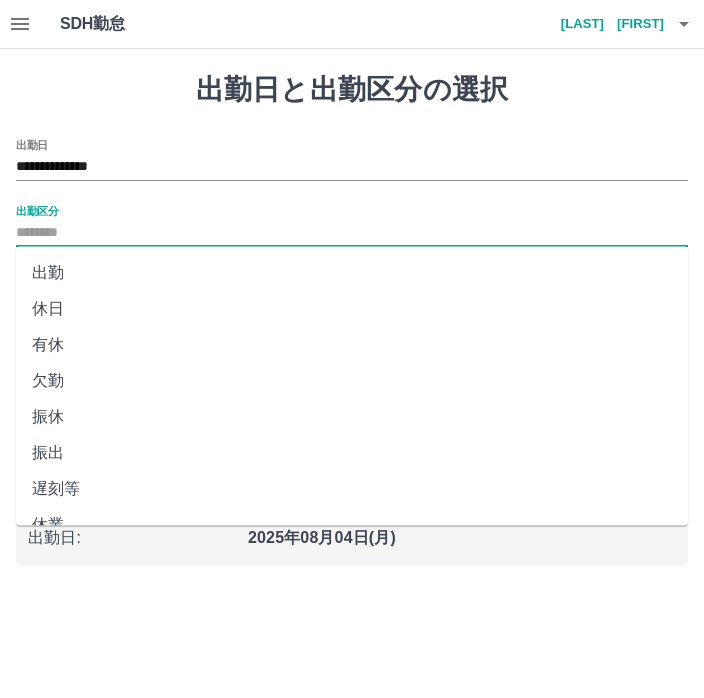 click on "出勤" at bounding box center [352, 273] 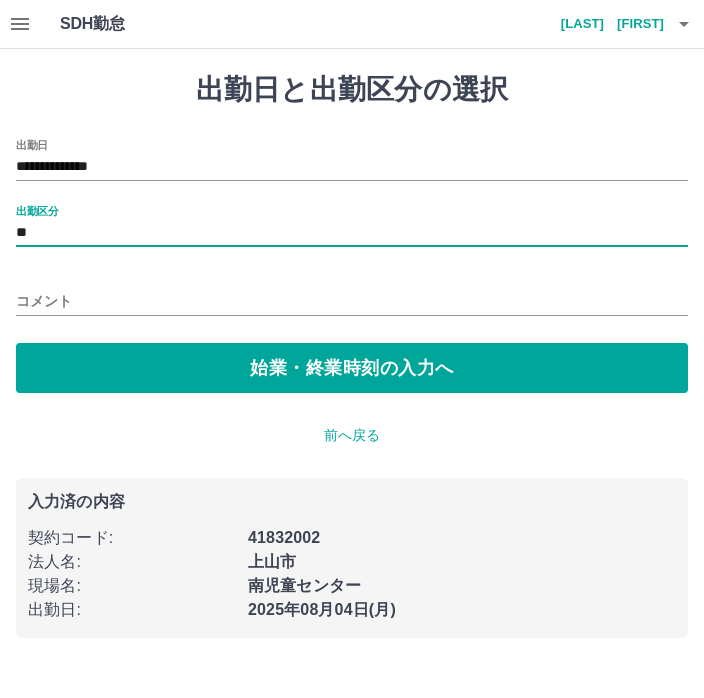 click on "始業・終業時刻の入力へ" at bounding box center (352, 368) 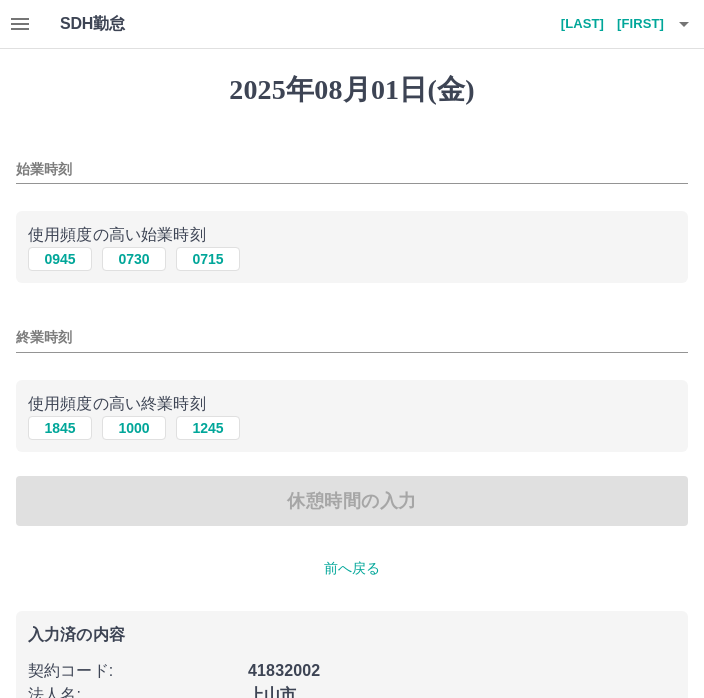 click on "始業時刻" at bounding box center [352, 163] 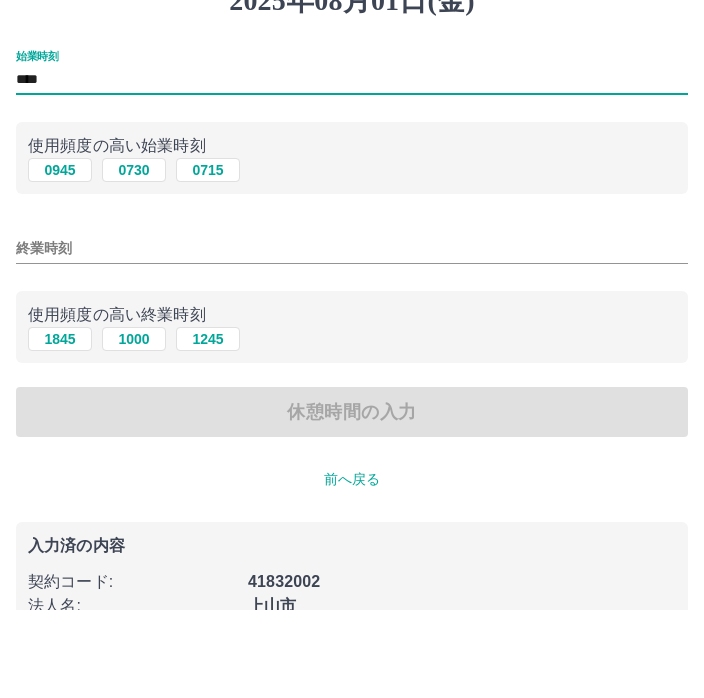 type on "****" 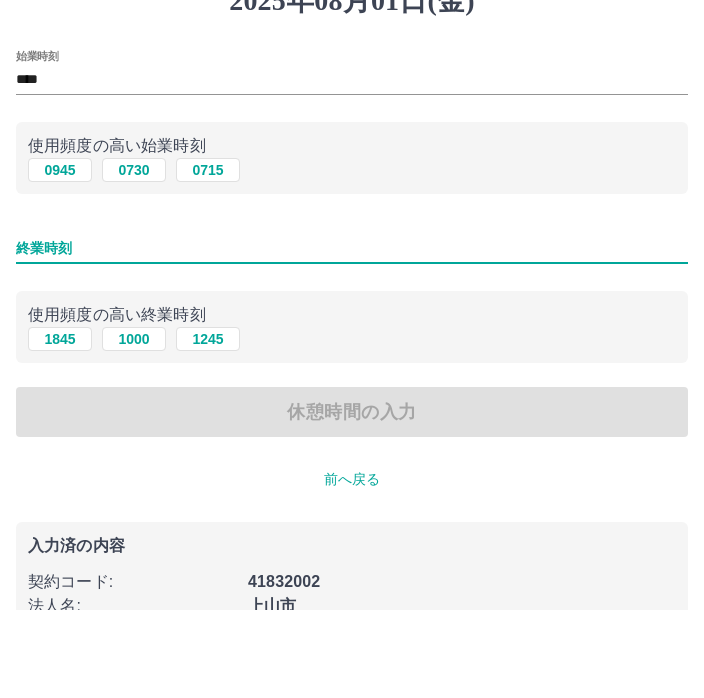 click on "終業時刻" at bounding box center [352, 337] 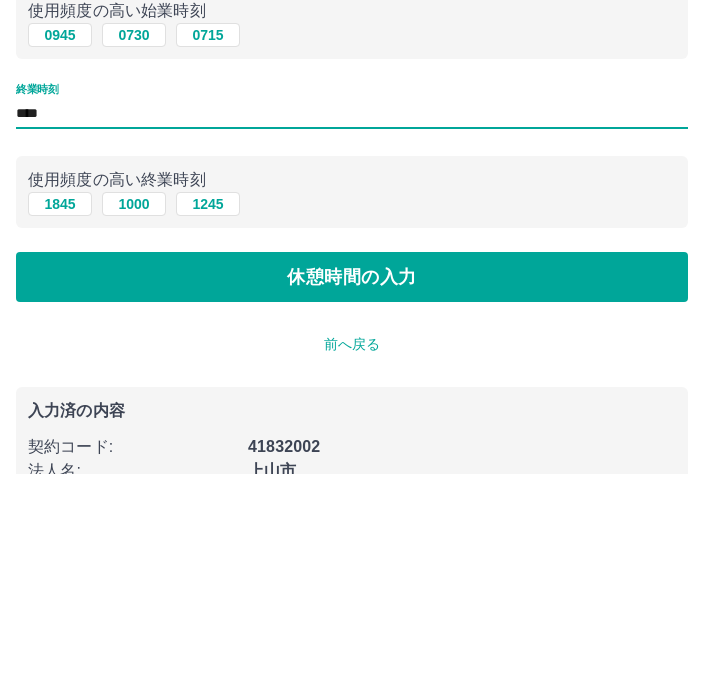 type on "****" 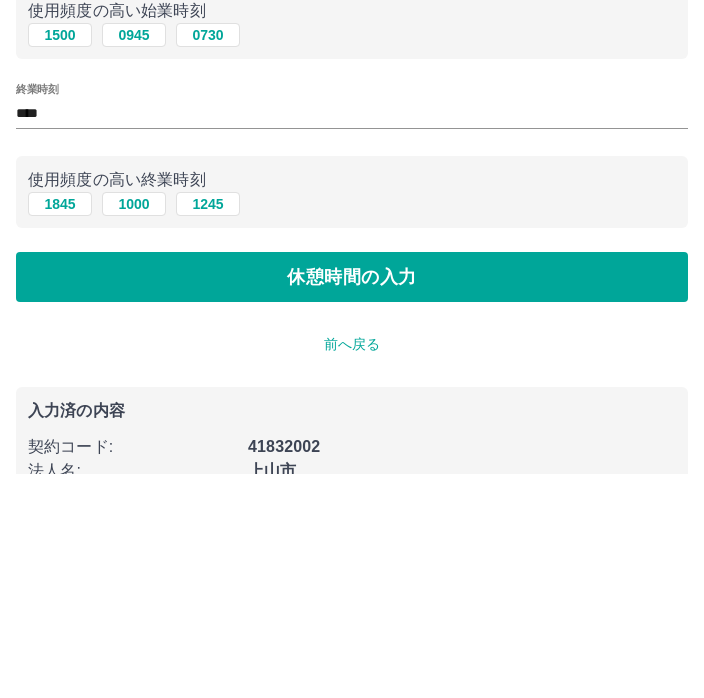 scroll, scrollTop: 92, scrollLeft: 0, axis: vertical 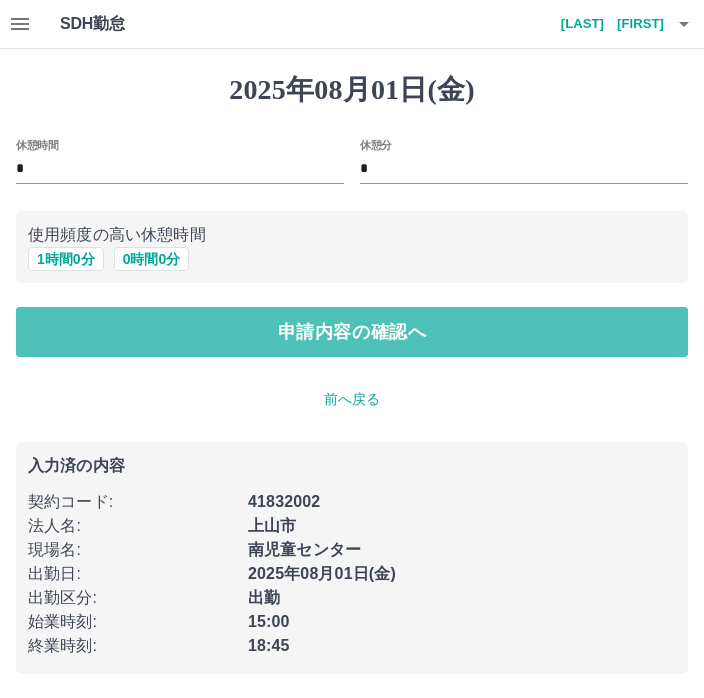 click on "申請内容の確認へ" at bounding box center [352, 332] 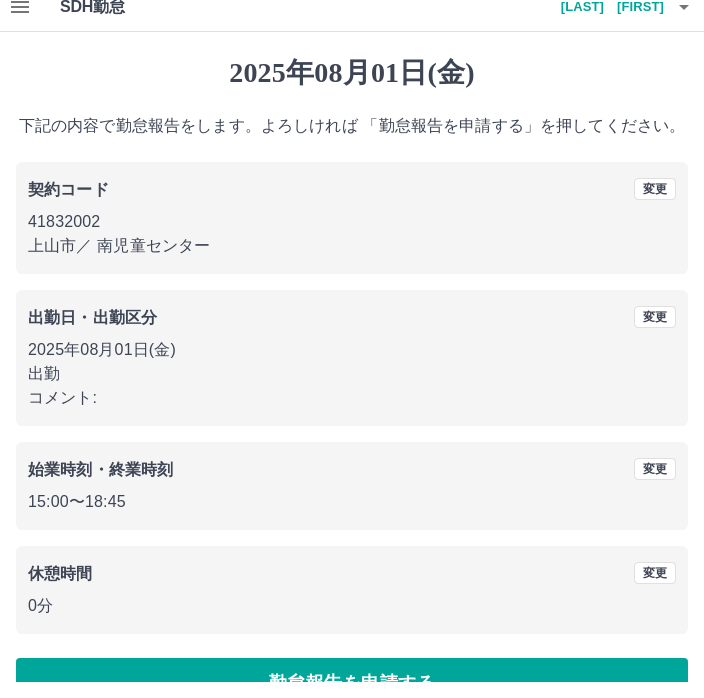 scroll, scrollTop: 19, scrollLeft: 0, axis: vertical 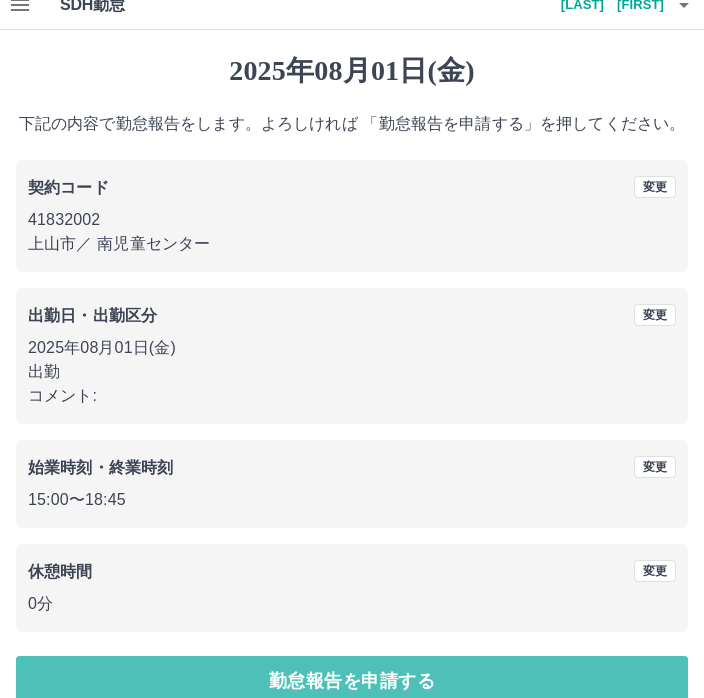 click on "勤怠報告を申請する" at bounding box center [352, 681] 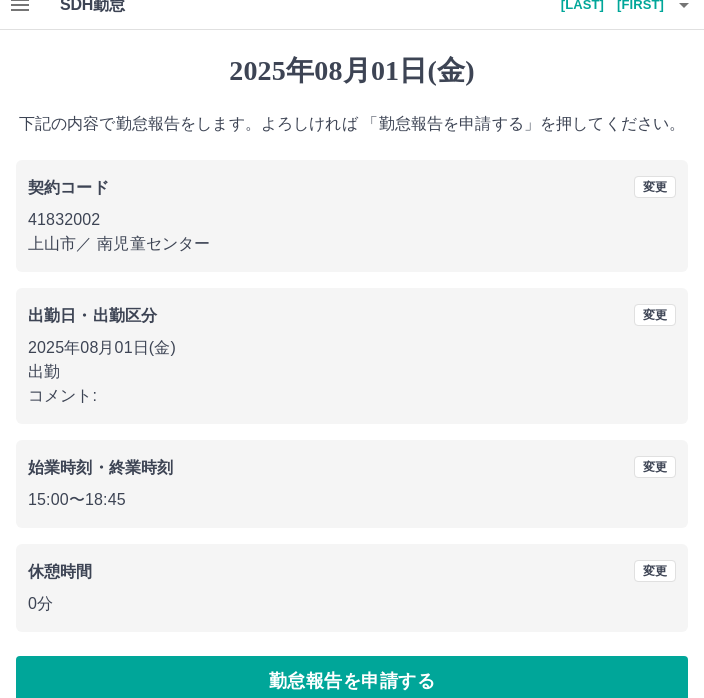 scroll, scrollTop: 0, scrollLeft: 0, axis: both 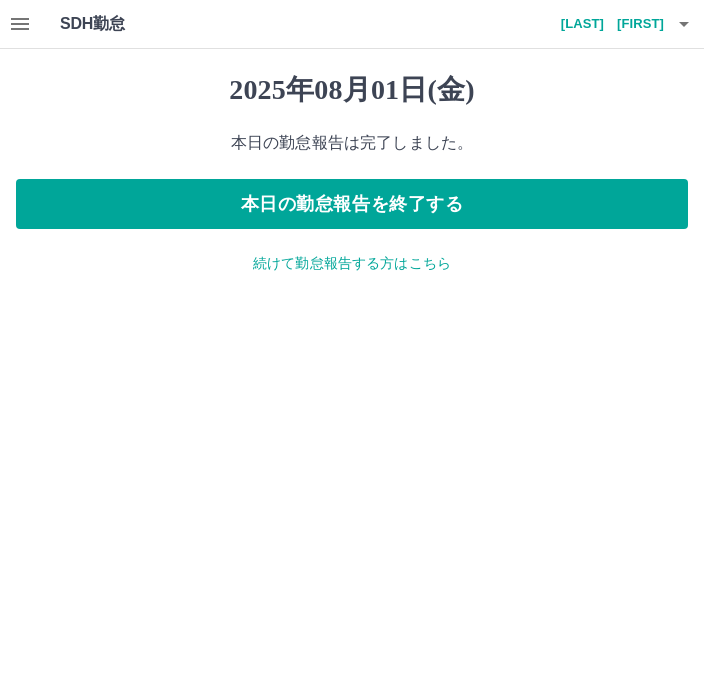 click on "続けて勤怠報告する方はこちら" at bounding box center [352, 263] 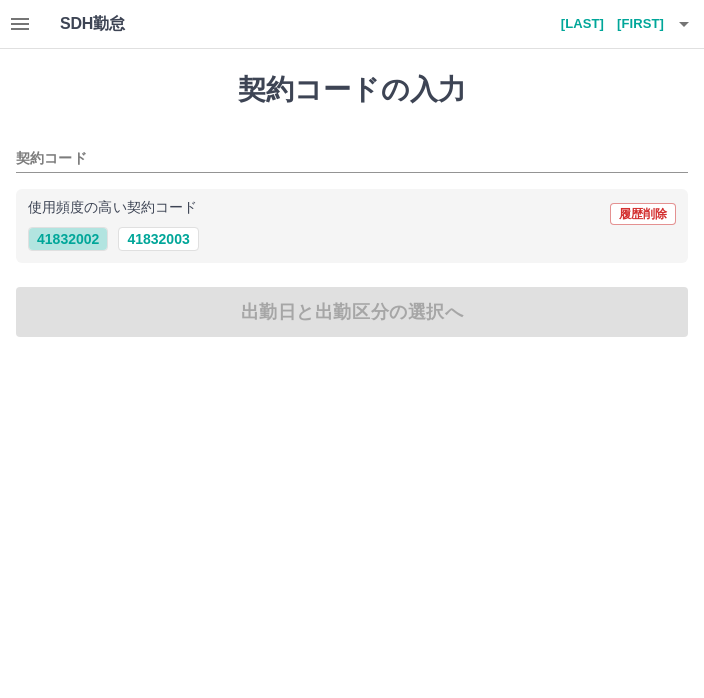 click on "41832002" at bounding box center [68, 239] 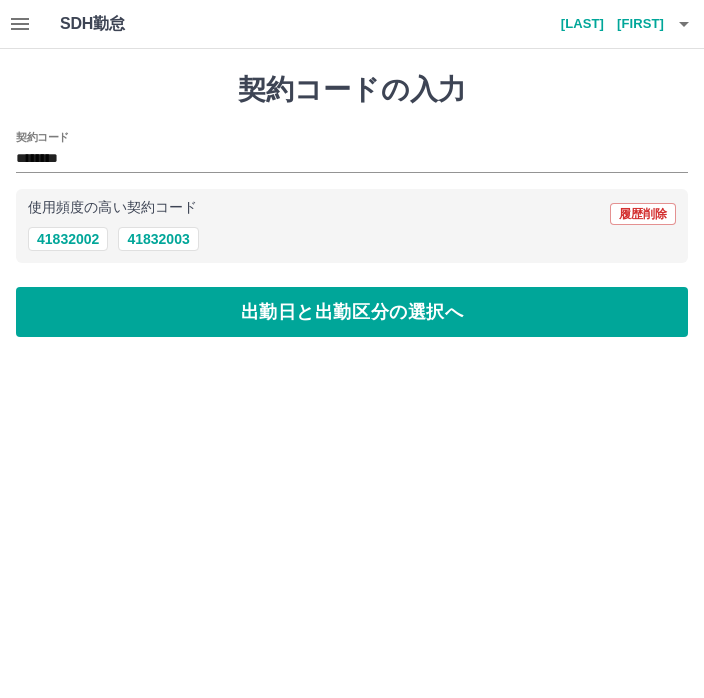 click on "出勤日と出勤区分の選択へ" at bounding box center (352, 312) 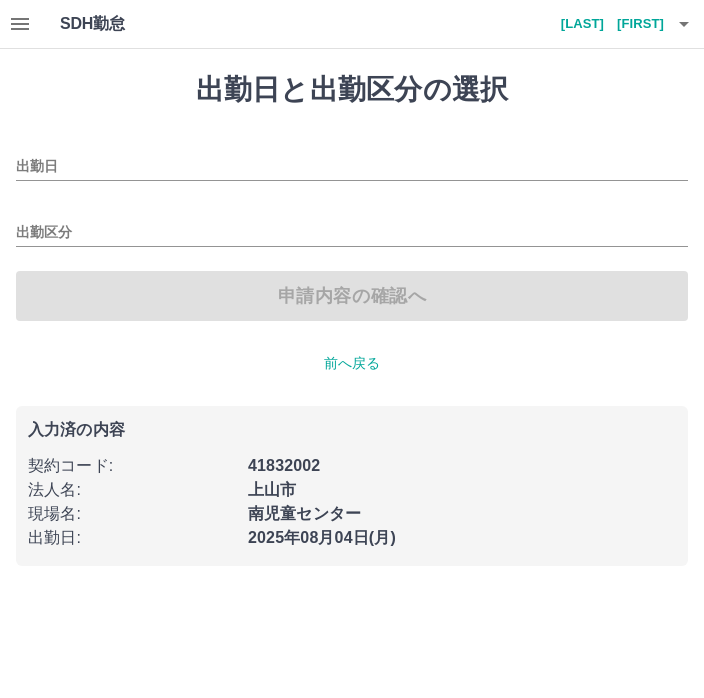 type on "**********" 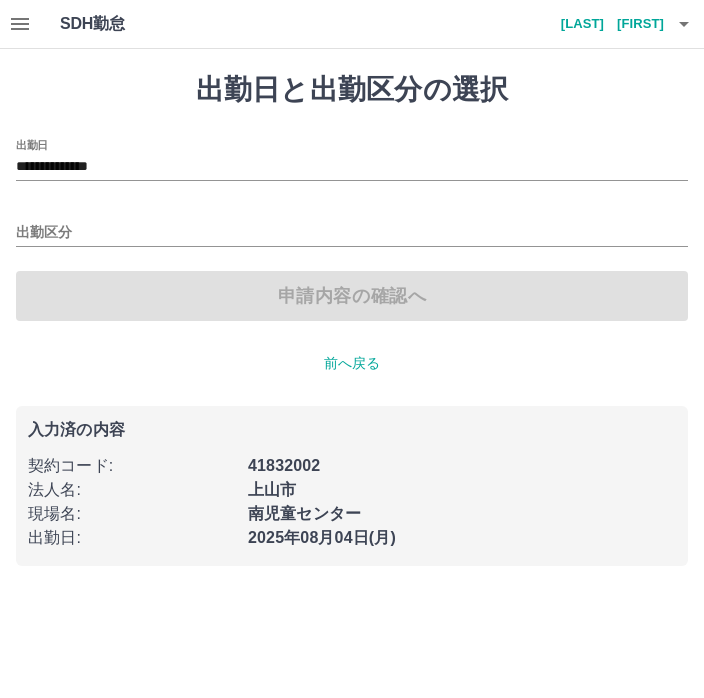 click on "出勤区分" at bounding box center [352, 233] 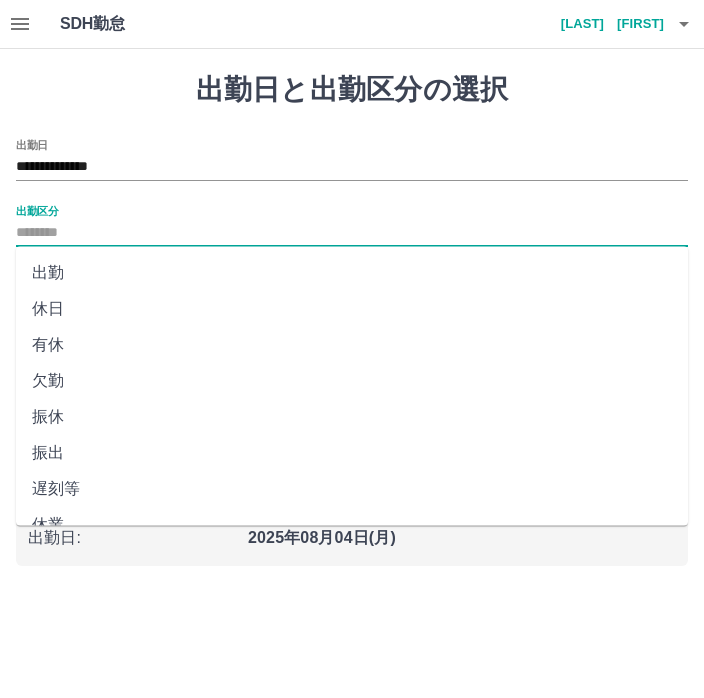 click on "休日" at bounding box center (352, 309) 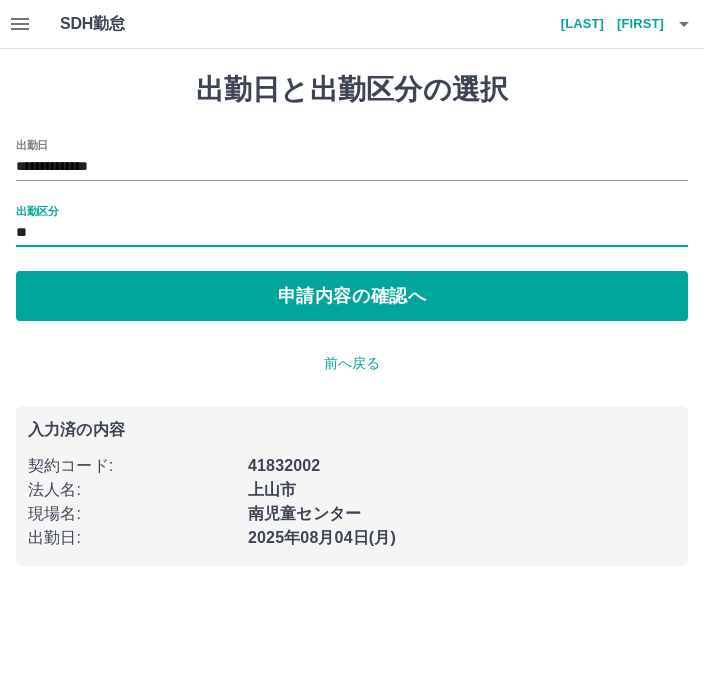 click on "**********" at bounding box center [352, 167] 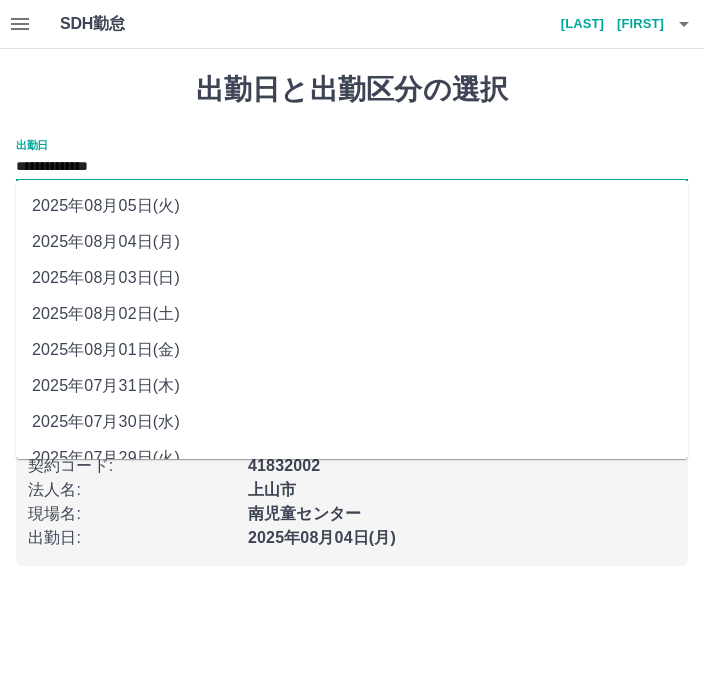 click on "2025年08月02日(土)" at bounding box center (352, 314) 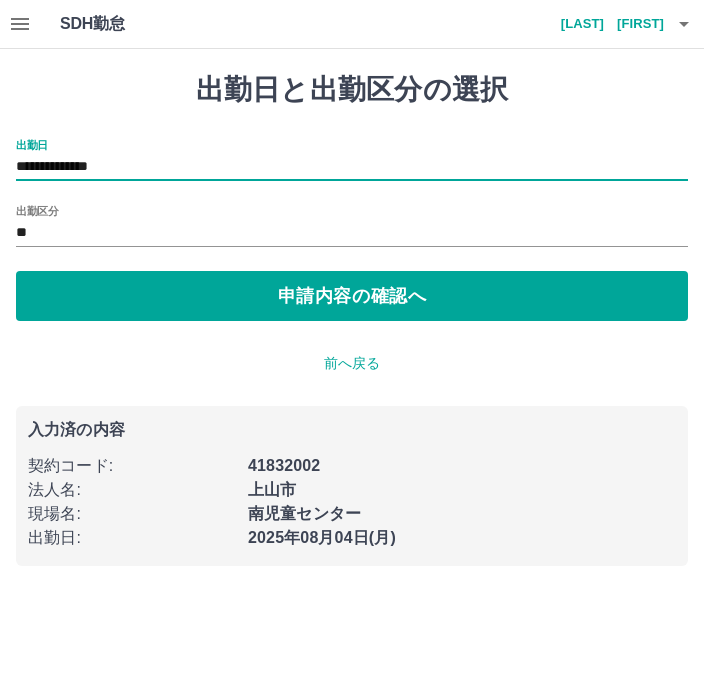 click on "申請内容の確認へ" at bounding box center (352, 296) 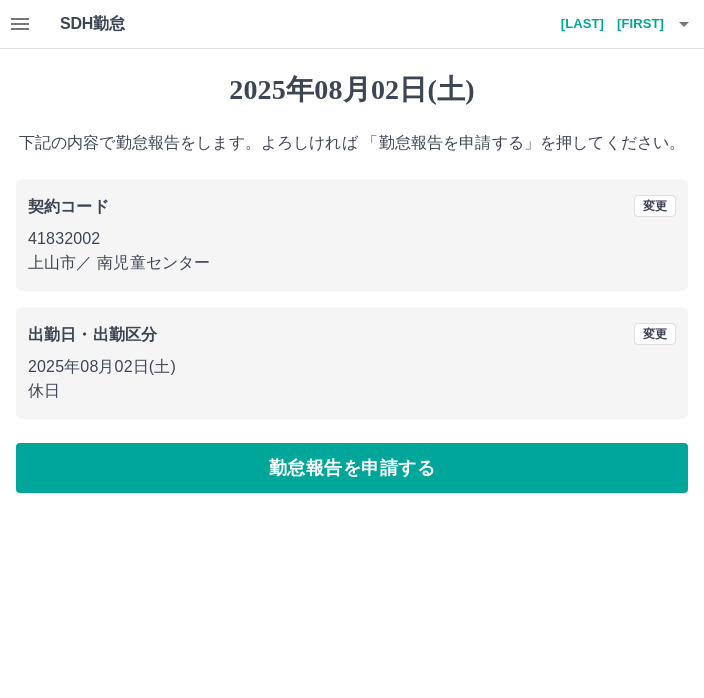 click on "勤怠報告を申請する" at bounding box center [352, 468] 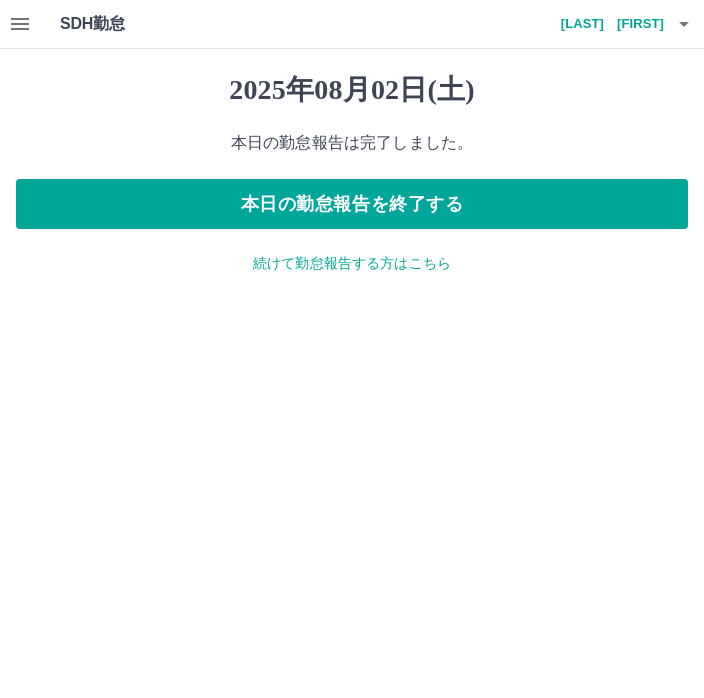 click on "続けて勤怠報告する方はこちら" at bounding box center (352, 263) 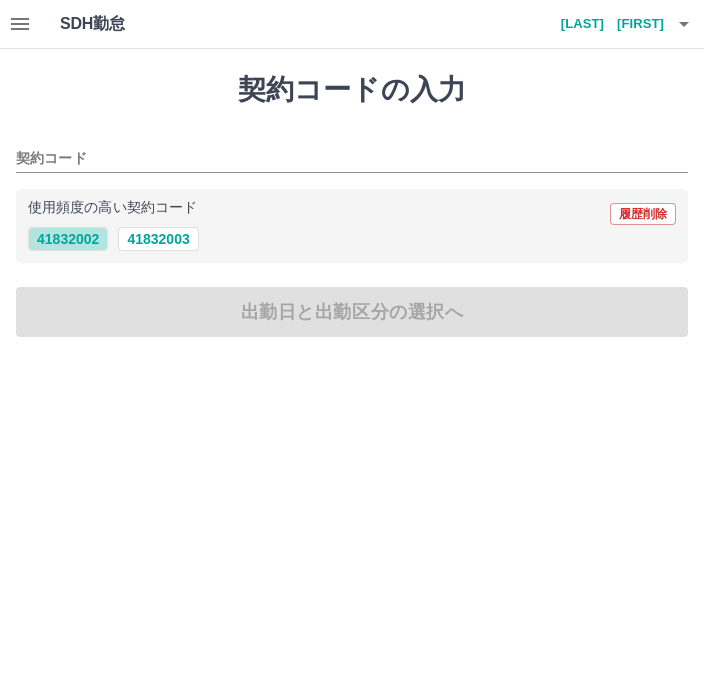 click on "41832002" at bounding box center (68, 239) 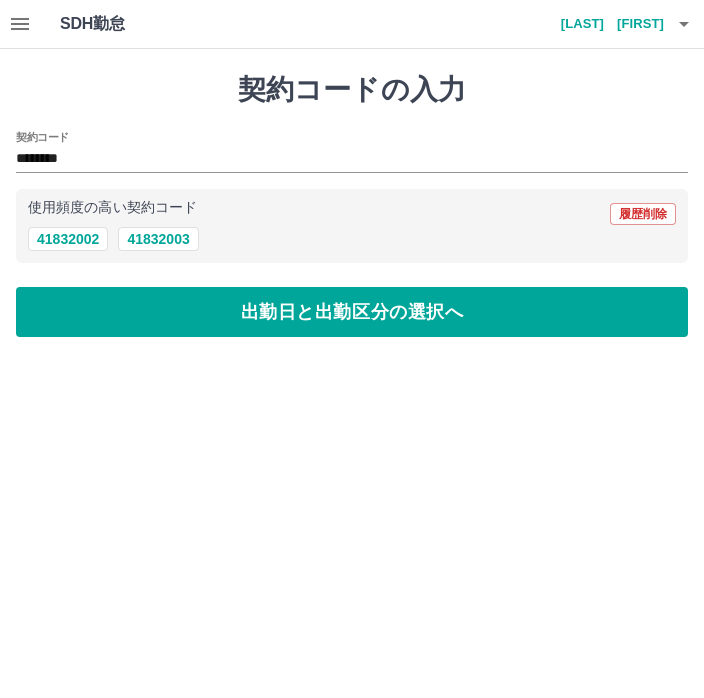 click on "出勤日と出勤区分の選択へ" at bounding box center (352, 312) 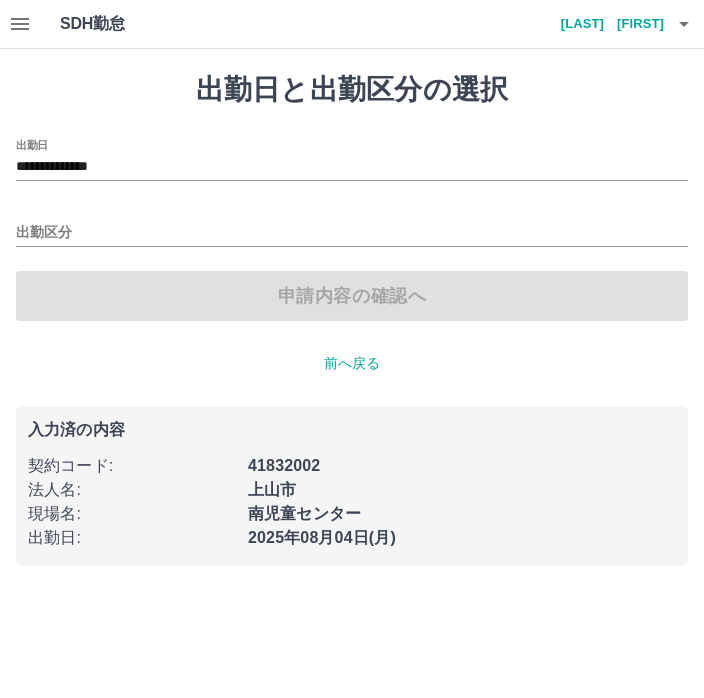 click on "出勤区分" at bounding box center (352, 233) 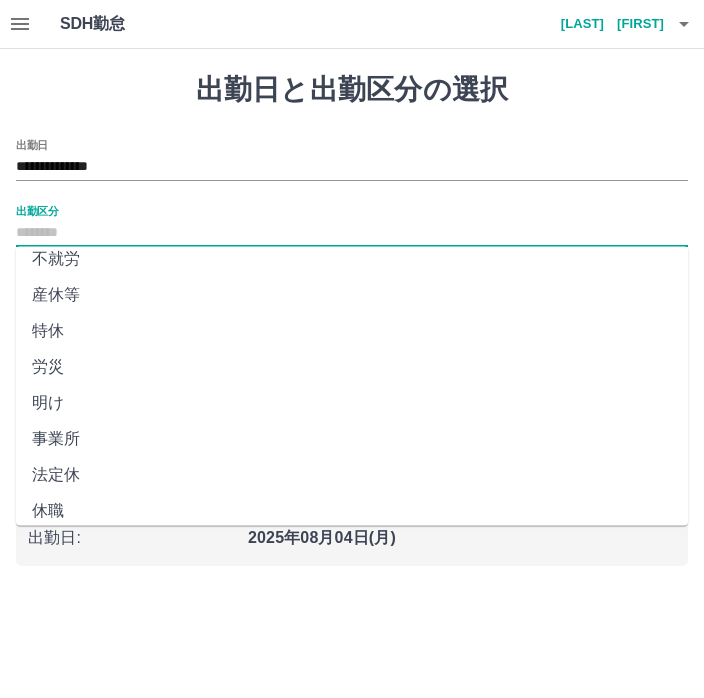 scroll, scrollTop: 372, scrollLeft: 0, axis: vertical 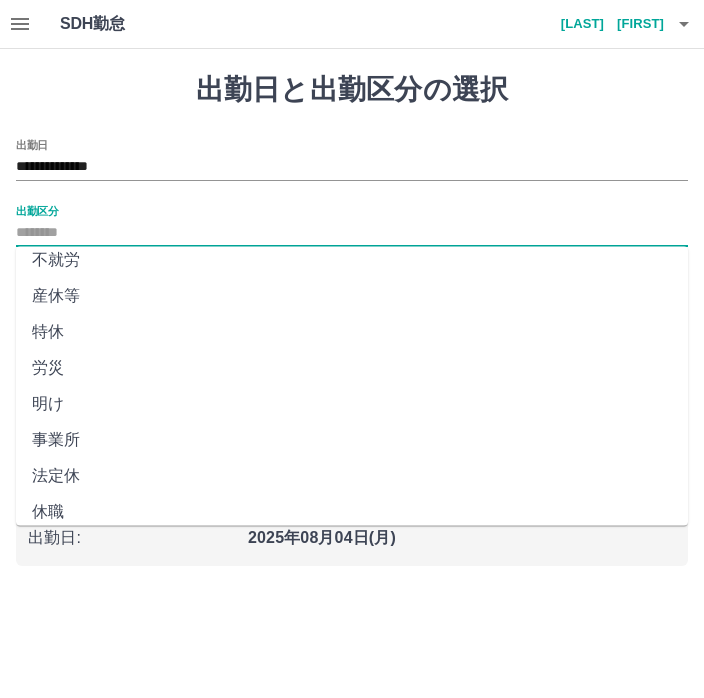 click on "法定休" at bounding box center [352, 477] 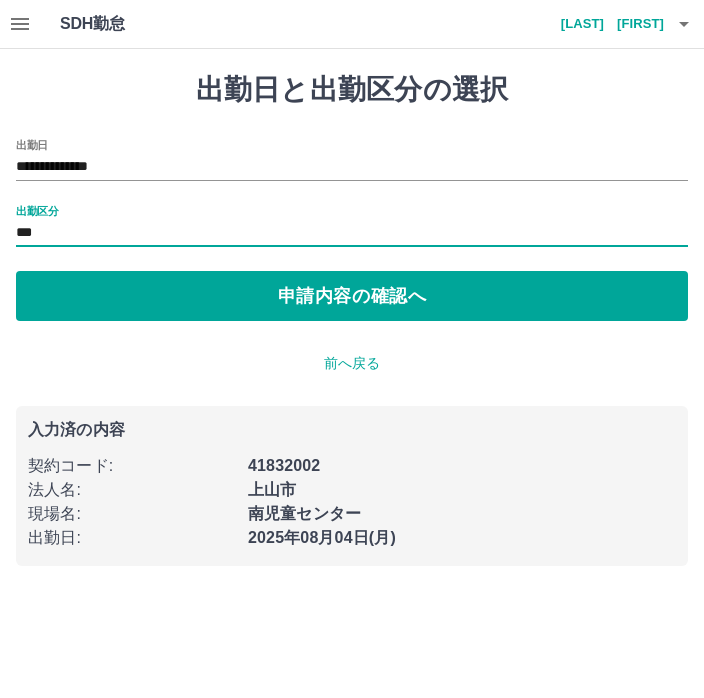 click on "申請内容の確認へ" at bounding box center (352, 296) 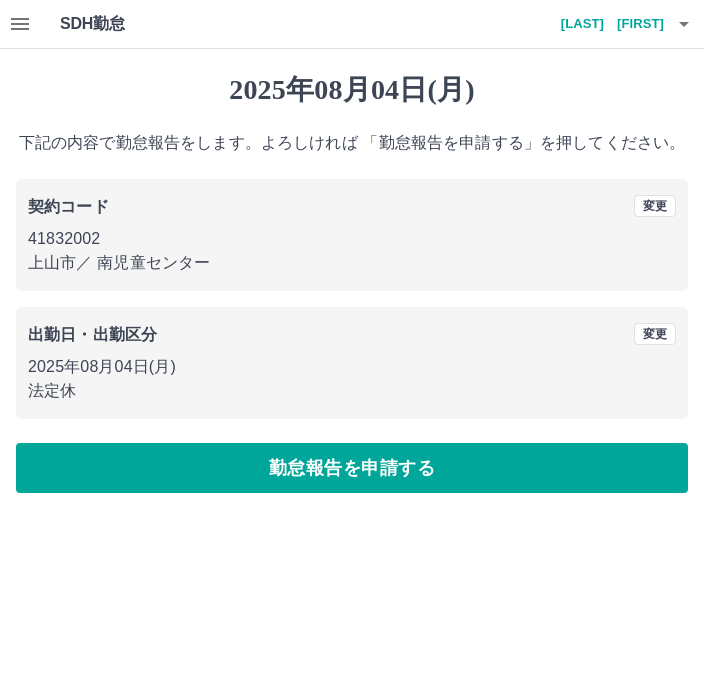 click on "勤怠報告を申請する" at bounding box center [352, 468] 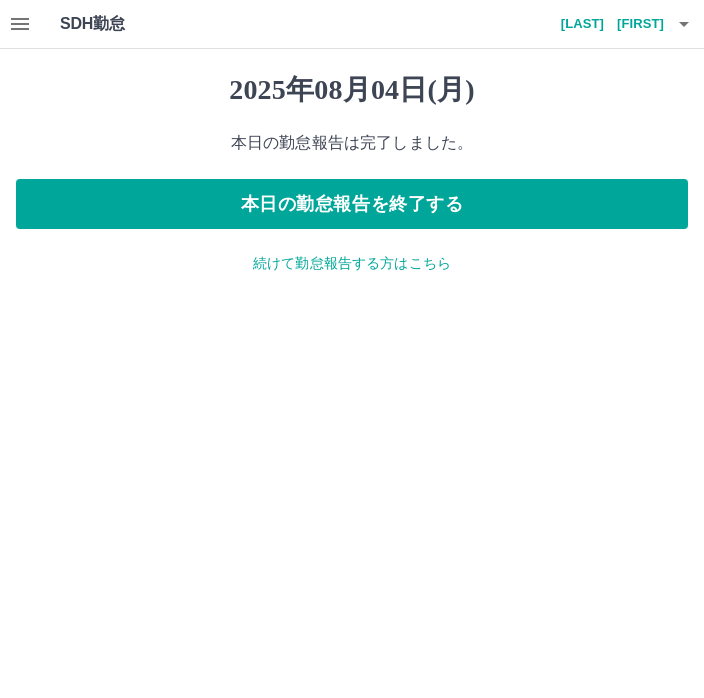 click on "2025年08月04日(月) 本日の勤怠報告は完了しました。 本日の勤怠報告を終了する 続けて勤怠報告する方はこちら" at bounding box center [352, 173] 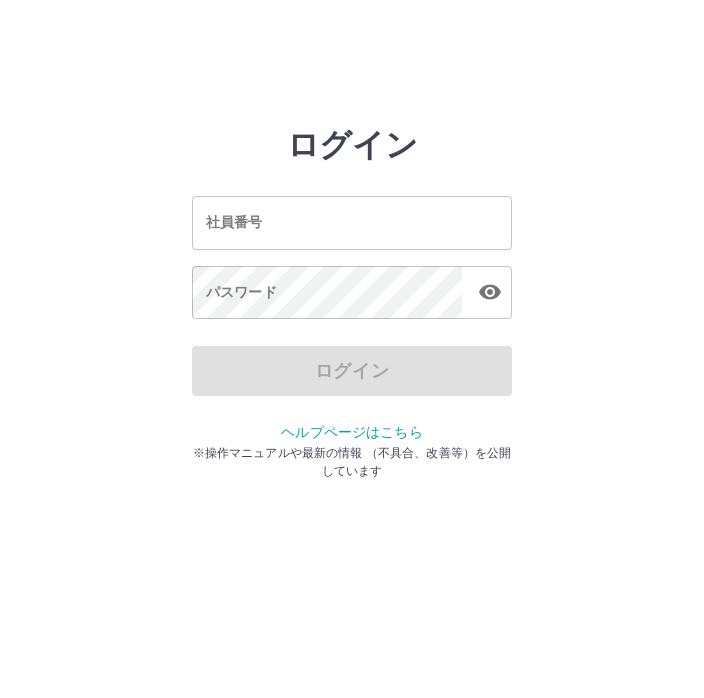 scroll, scrollTop: 0, scrollLeft: 0, axis: both 